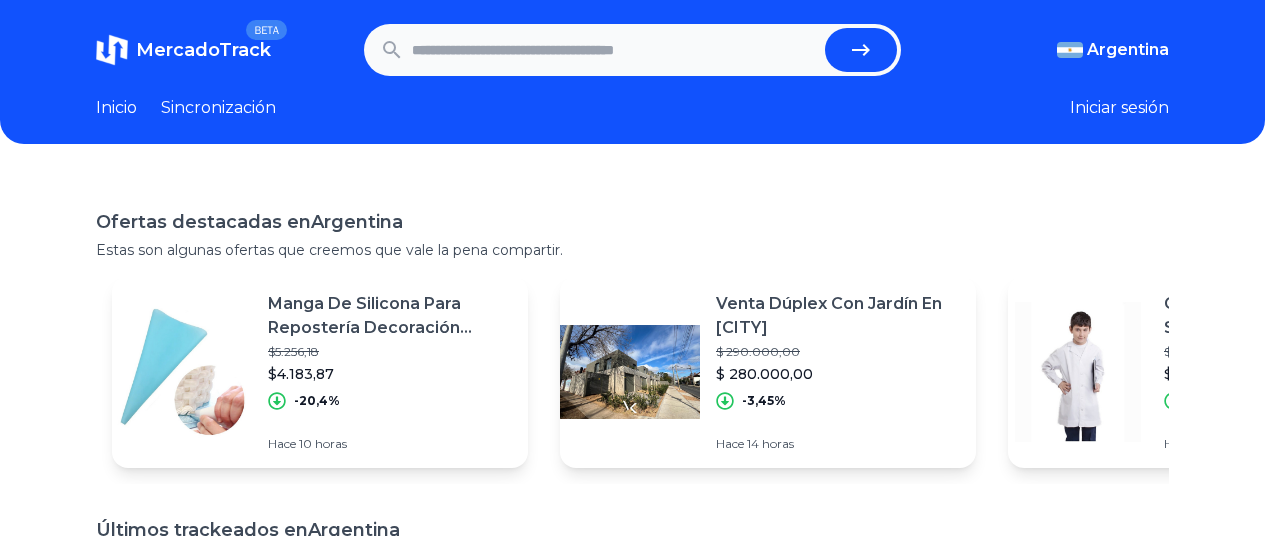 scroll, scrollTop: 0, scrollLeft: 0, axis: both 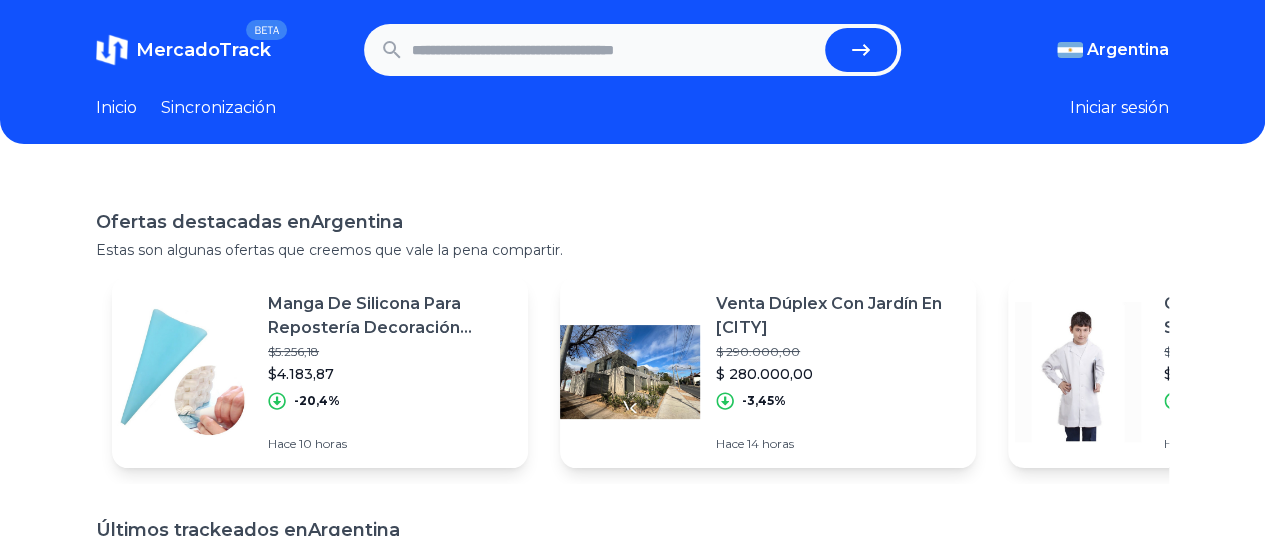 click at bounding box center [614, 50] 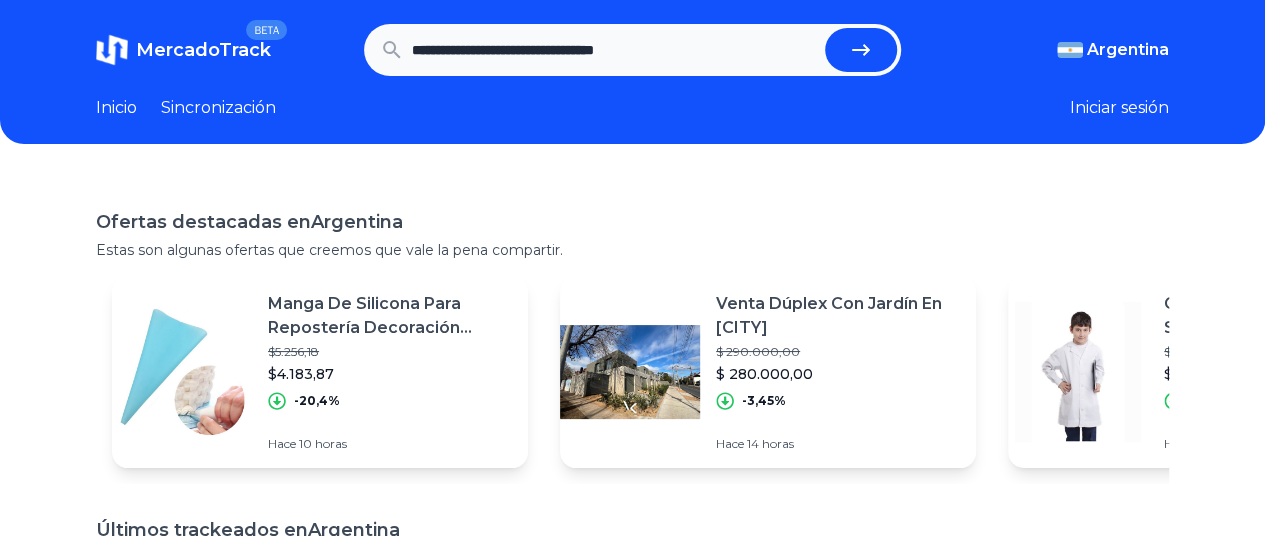 click on "**********" at bounding box center (614, 50) 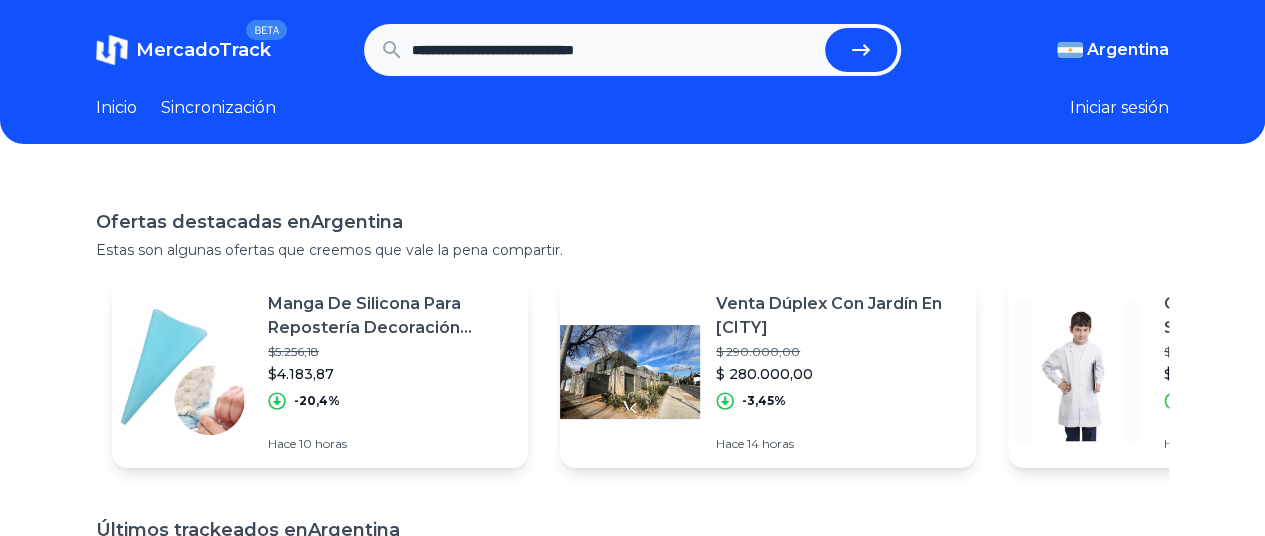 type on "**********" 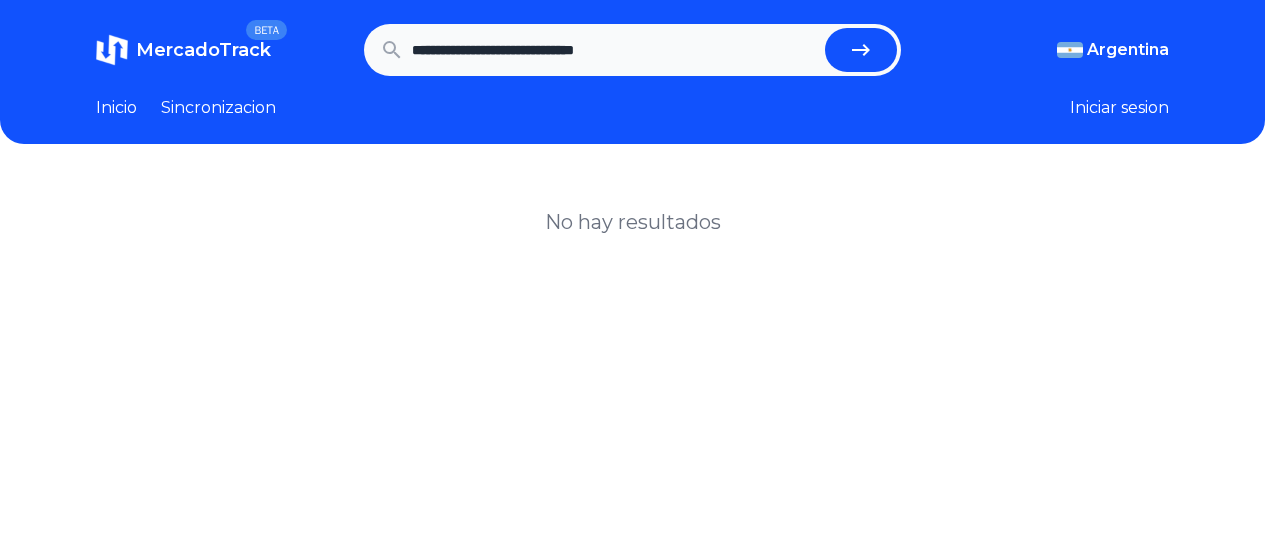 scroll, scrollTop: 0, scrollLeft: 0, axis: both 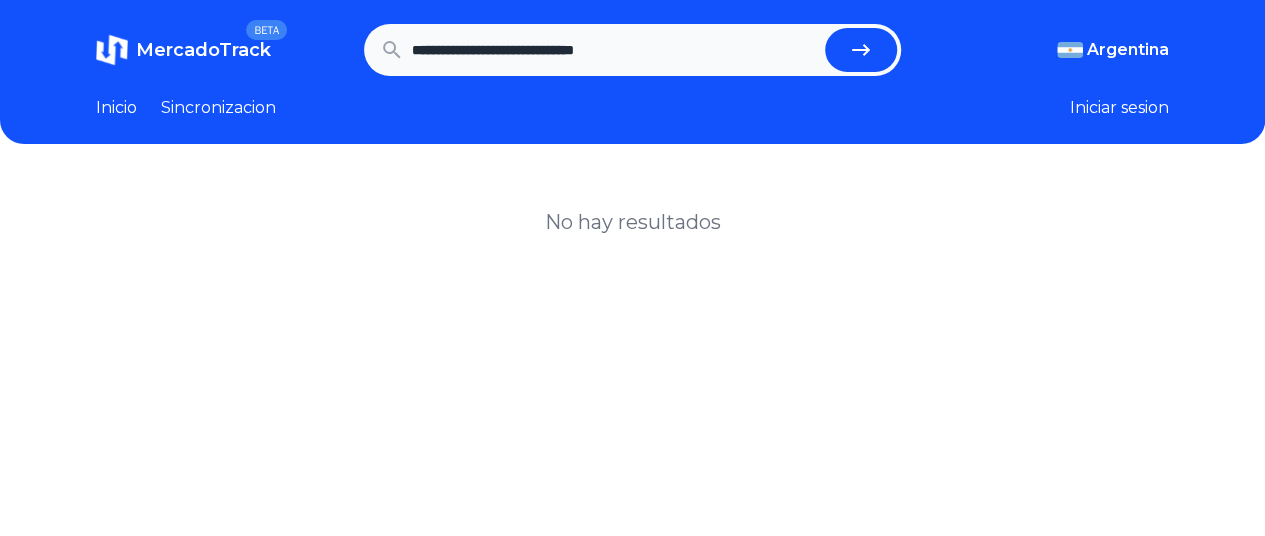 drag, startPoint x: 654, startPoint y: 54, endPoint x: 562, endPoint y: 47, distance: 92.26592 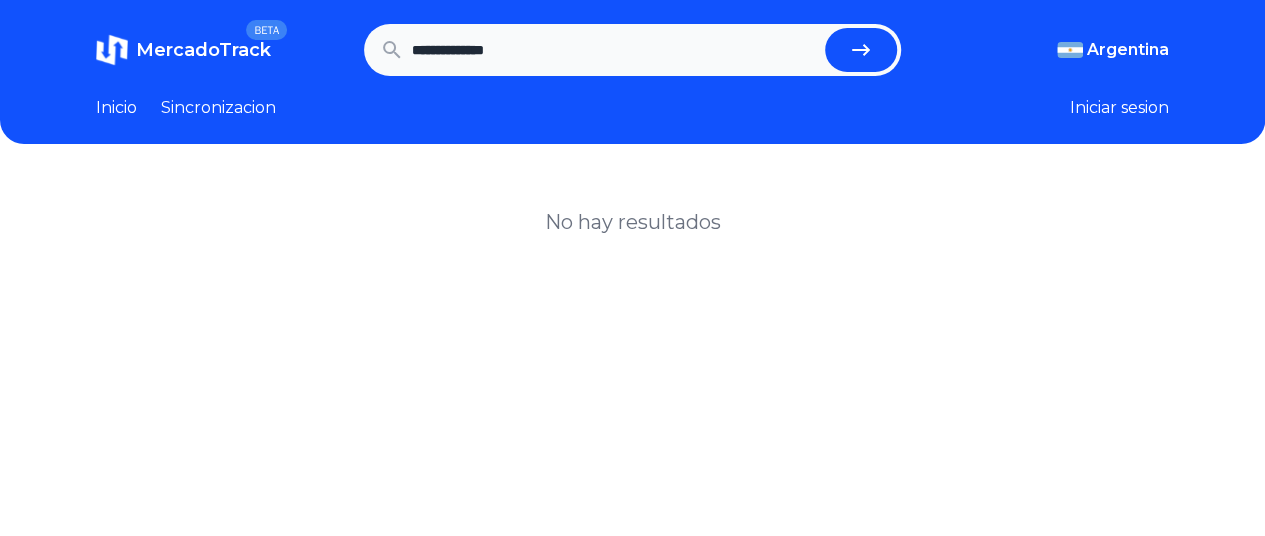 type on "**********" 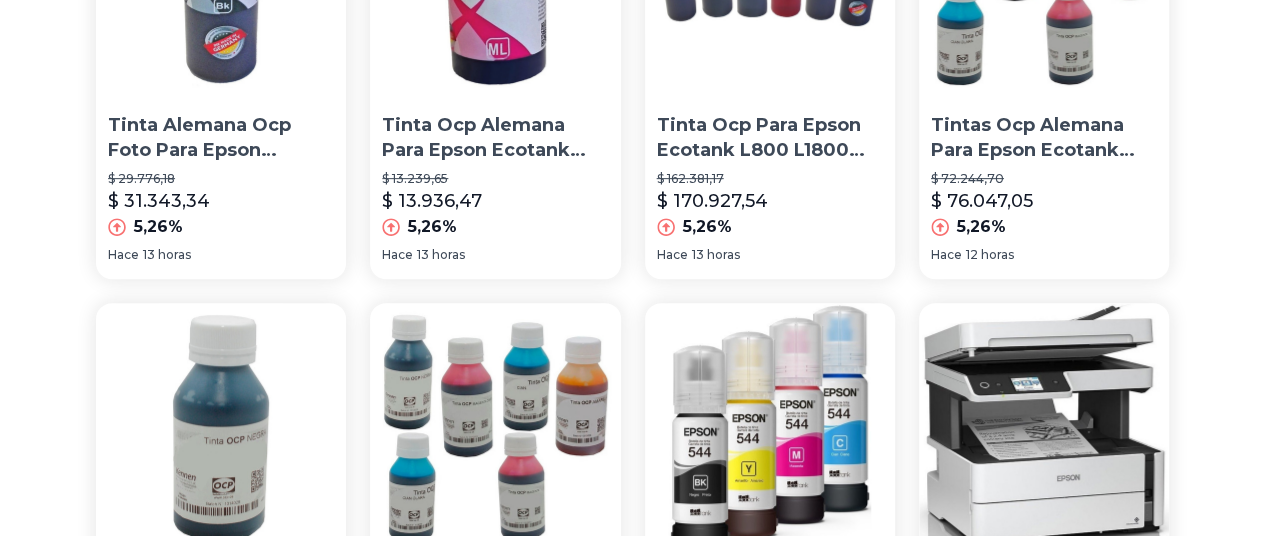 scroll, scrollTop: 0, scrollLeft: 0, axis: both 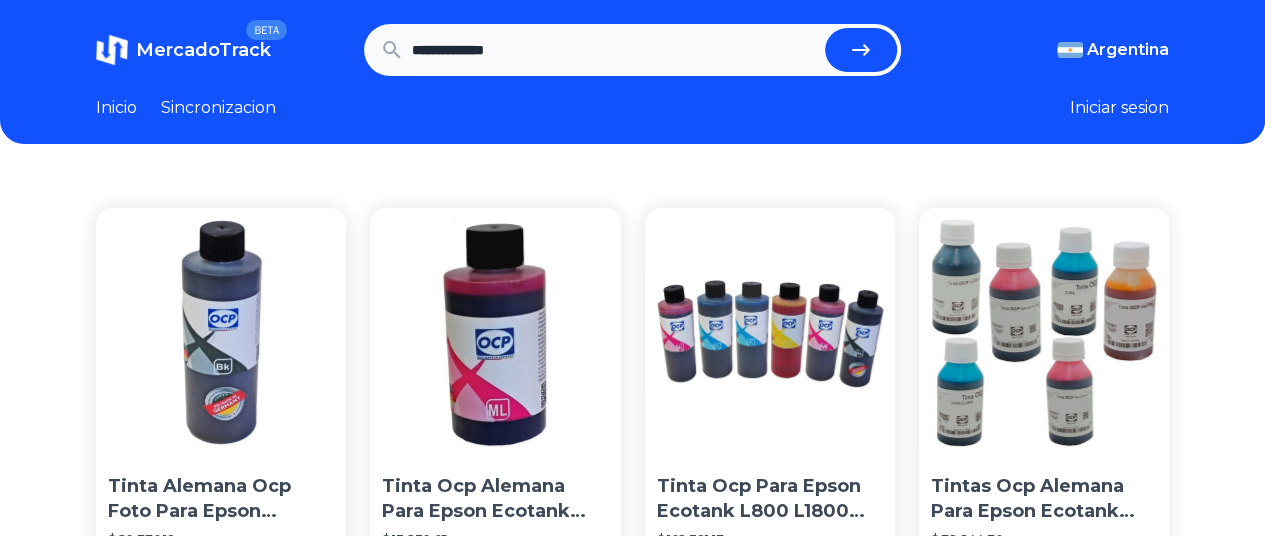 click on "**********" at bounding box center (614, 50) 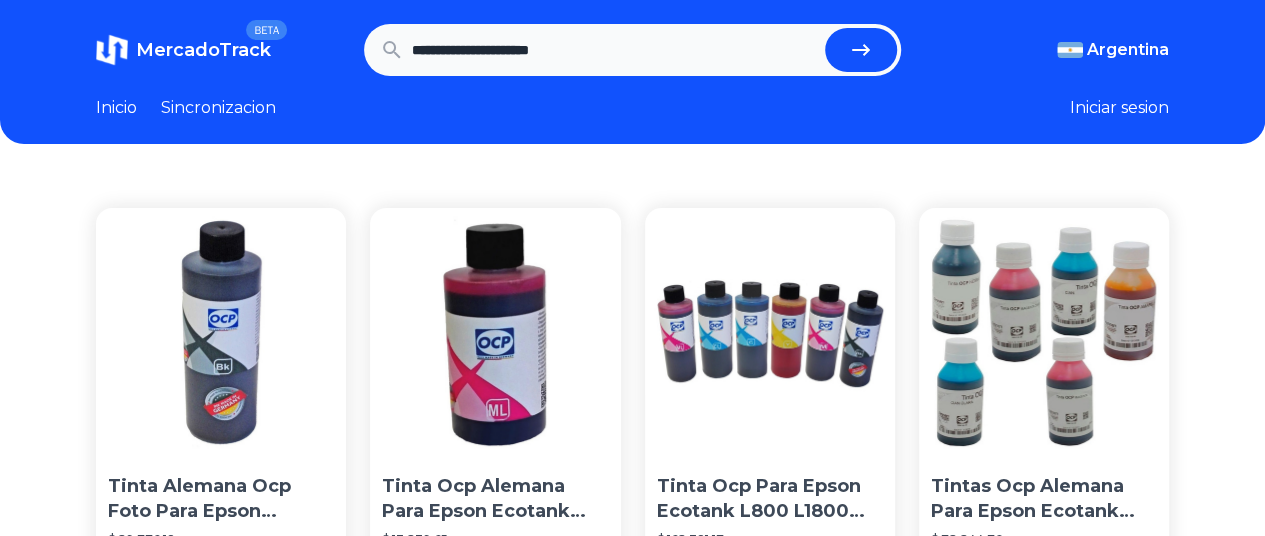 type on "**********" 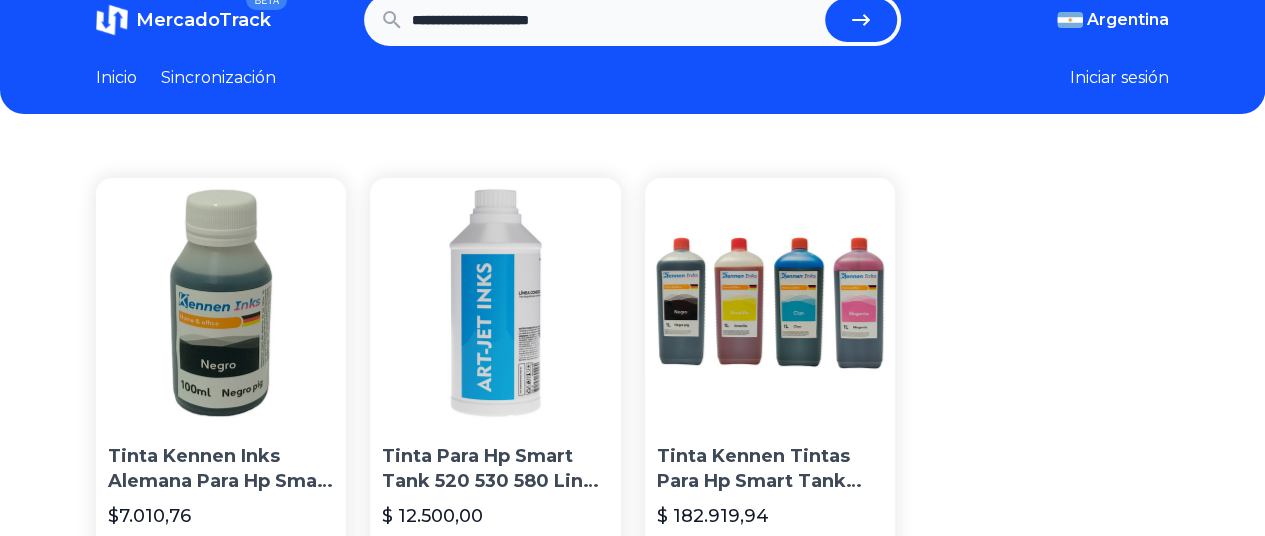 scroll, scrollTop: 0, scrollLeft: 0, axis: both 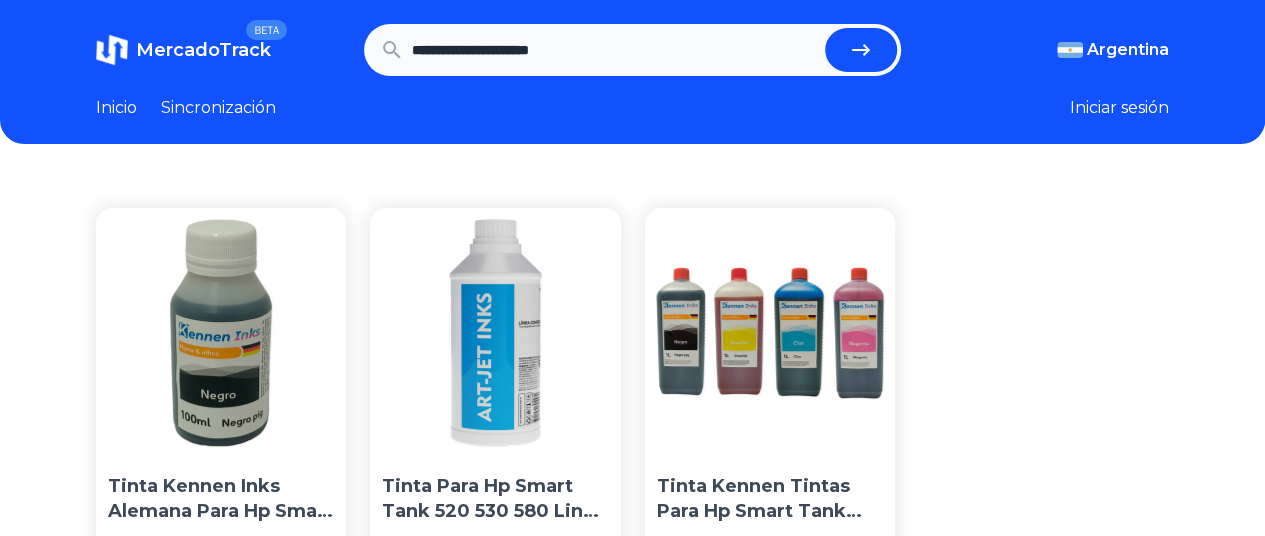 click on "**********" at bounding box center (614, 50) 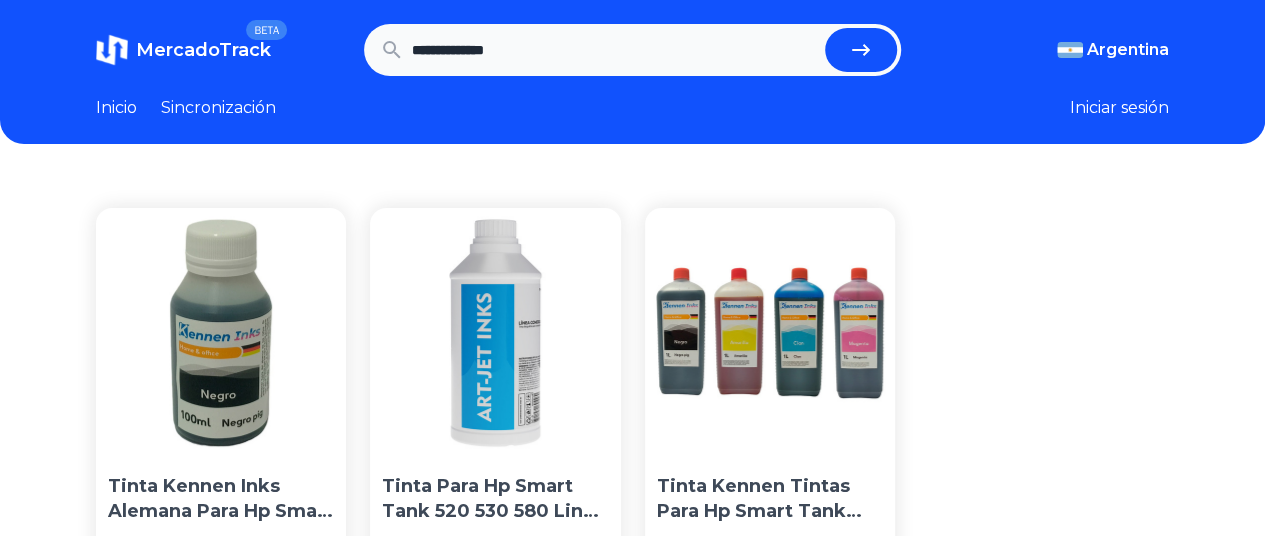 type on "**********" 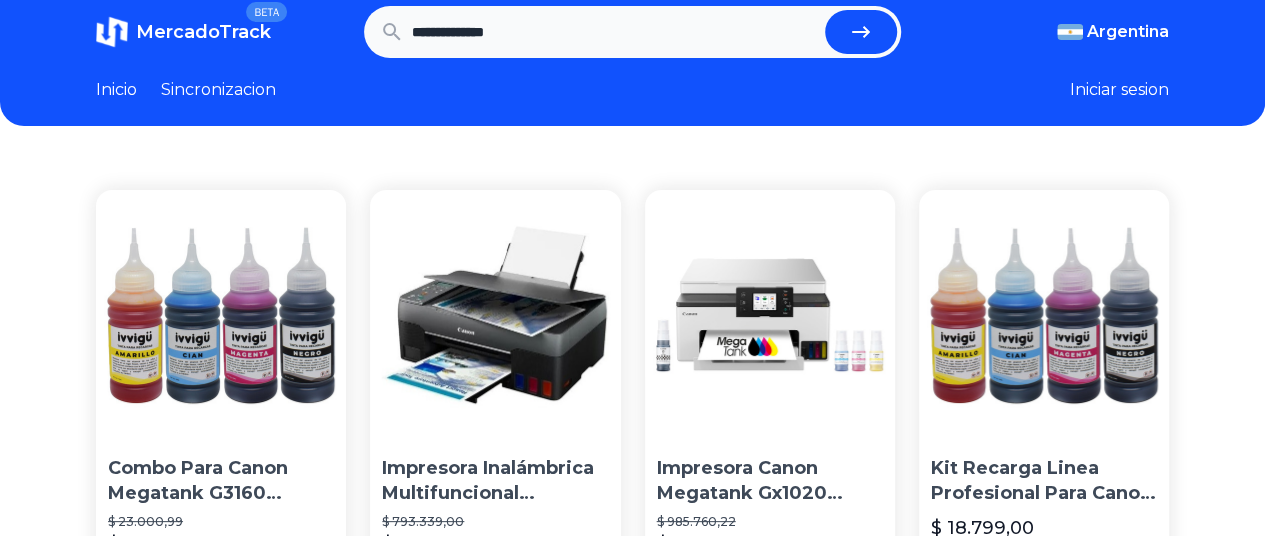 scroll, scrollTop: 0, scrollLeft: 0, axis: both 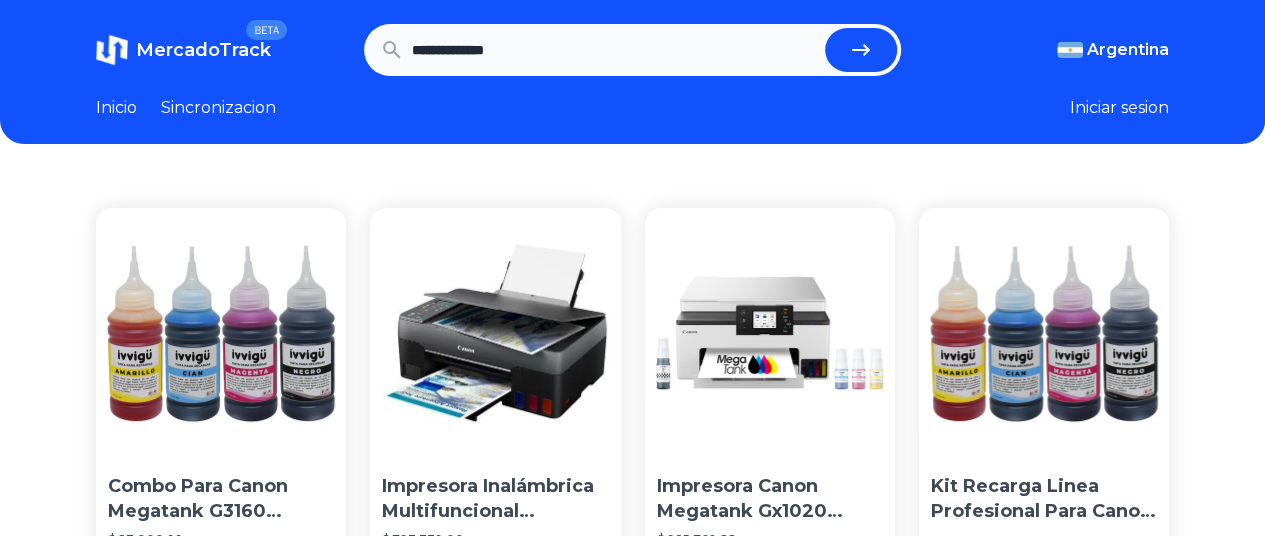 click on "**********" at bounding box center (614, 50) 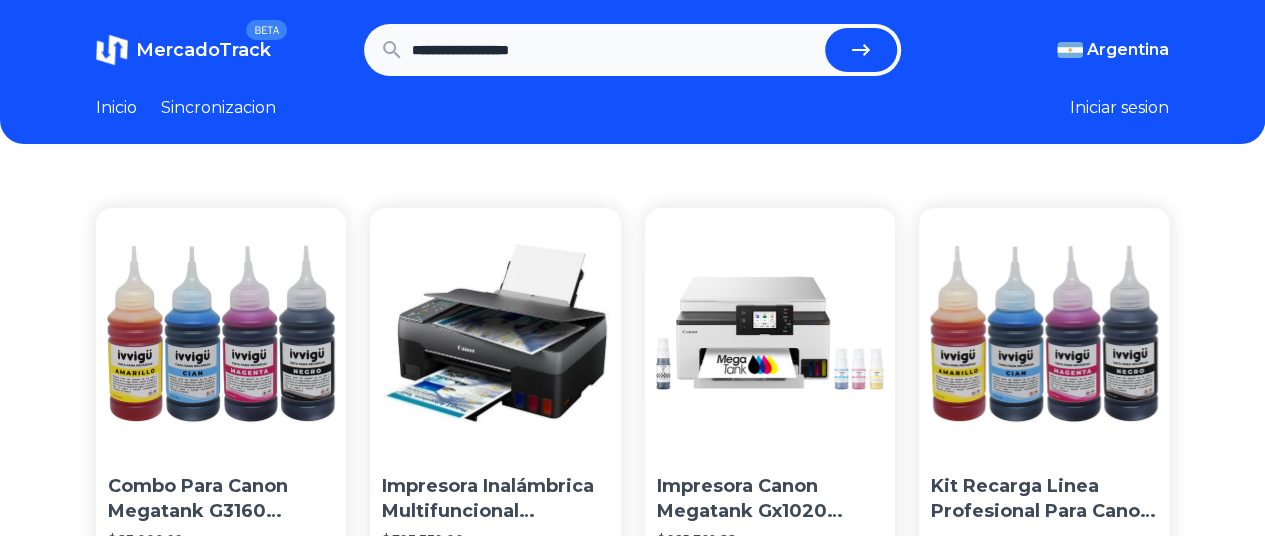 type on "**********" 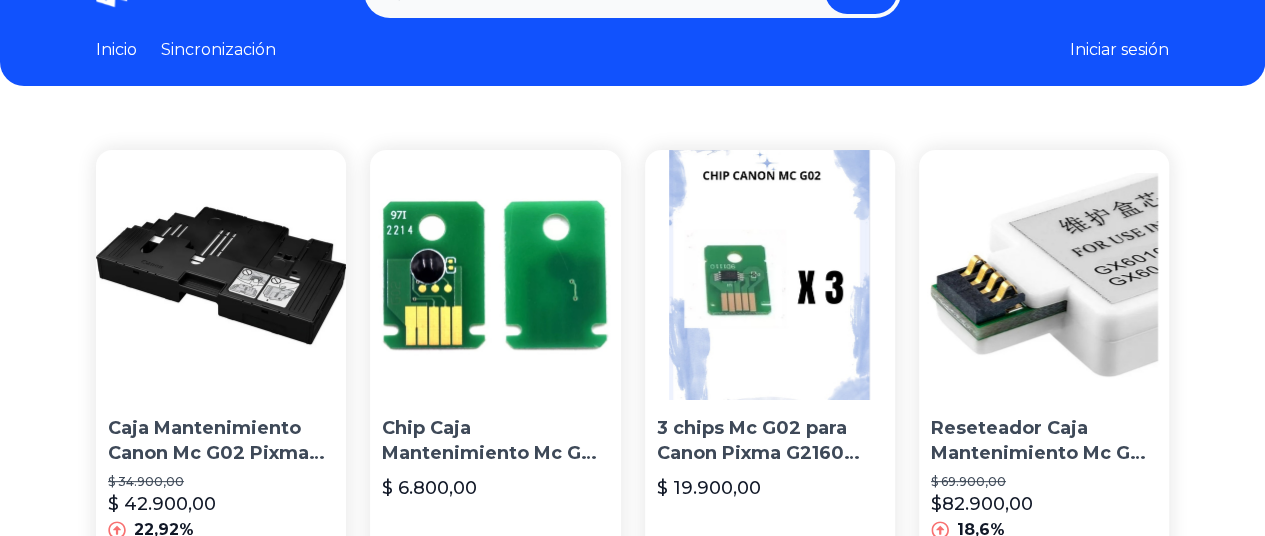 scroll, scrollTop: 0, scrollLeft: 0, axis: both 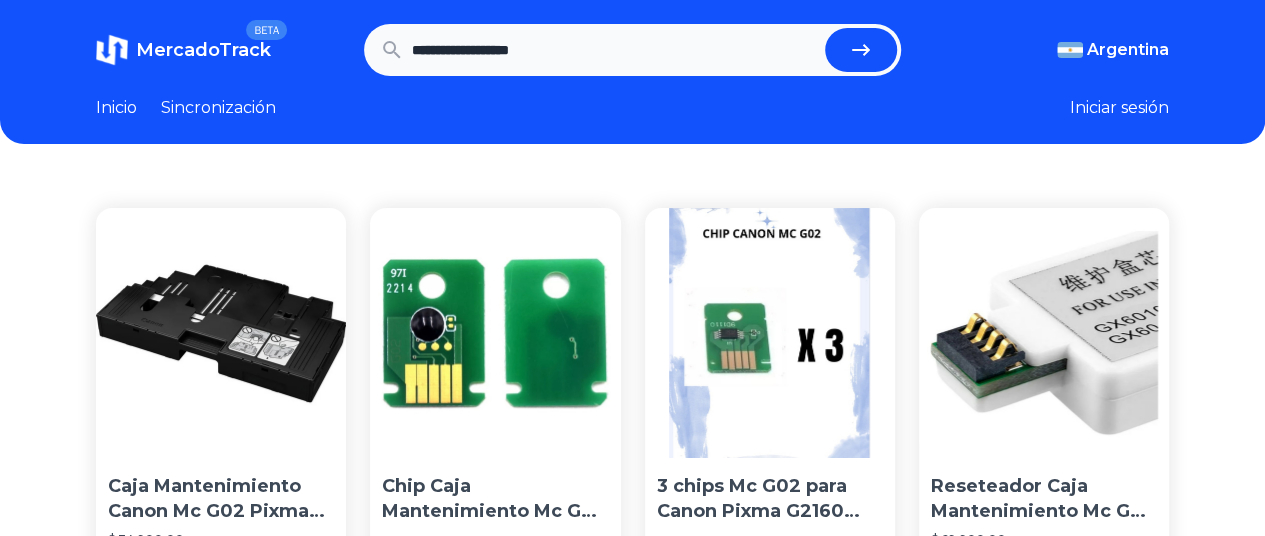drag, startPoint x: 520, startPoint y: 25, endPoint x: 520, endPoint y: 37, distance: 12 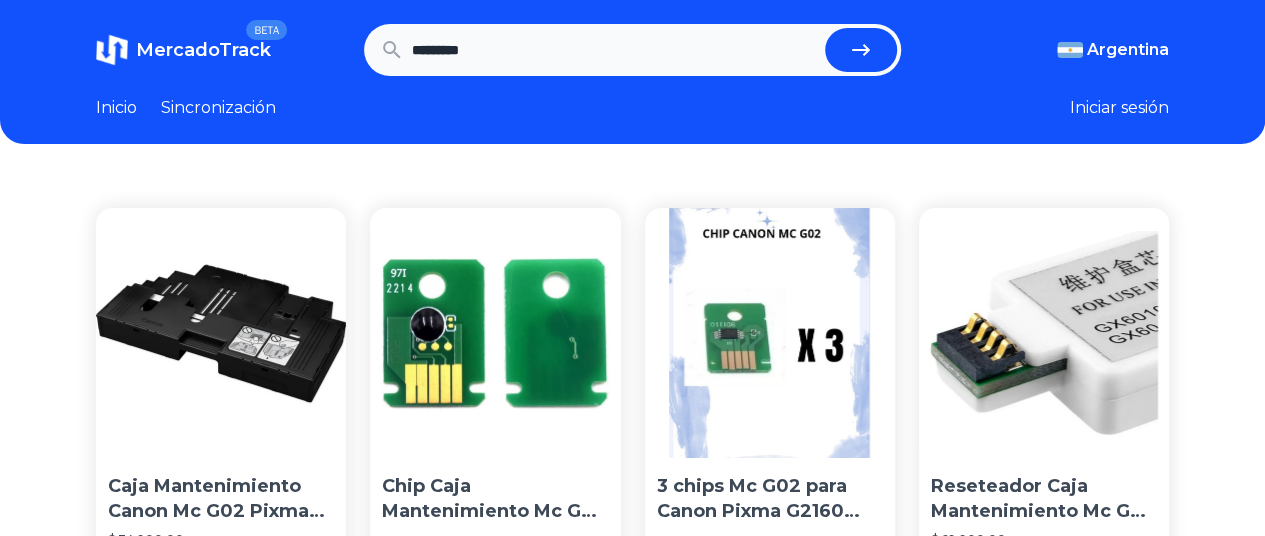 type on "*********" 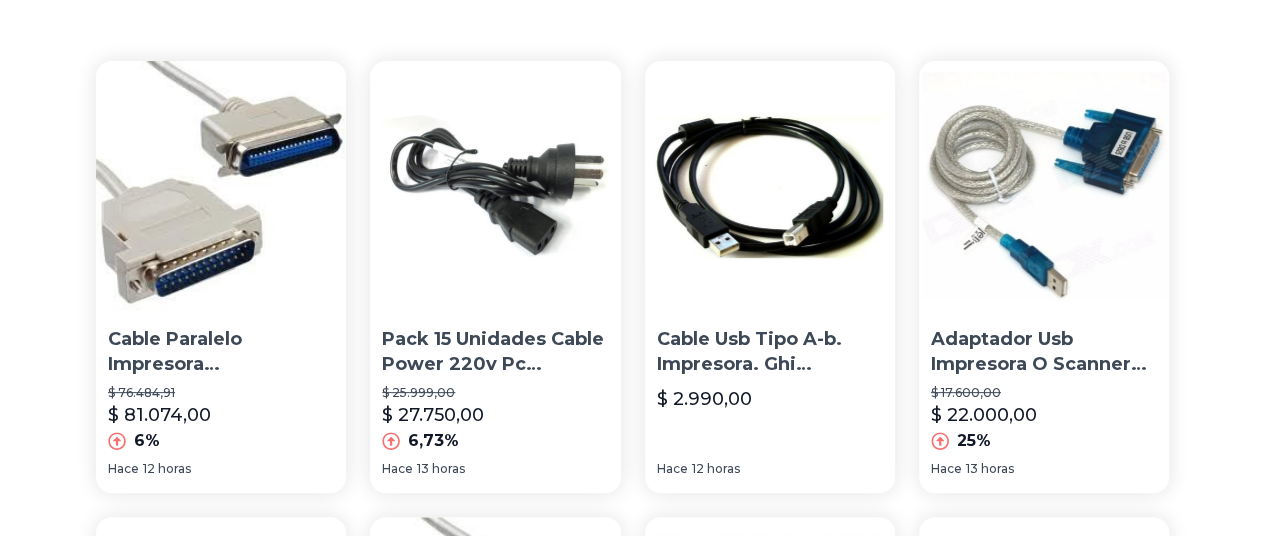 scroll, scrollTop: 0, scrollLeft: 0, axis: both 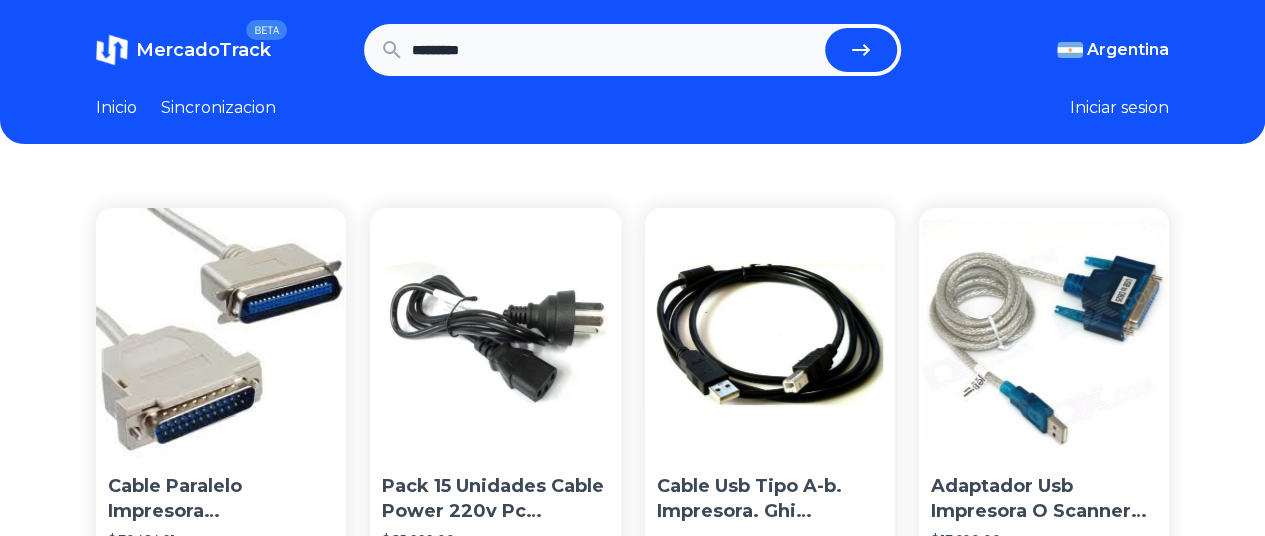 click on "*********" at bounding box center (614, 50) 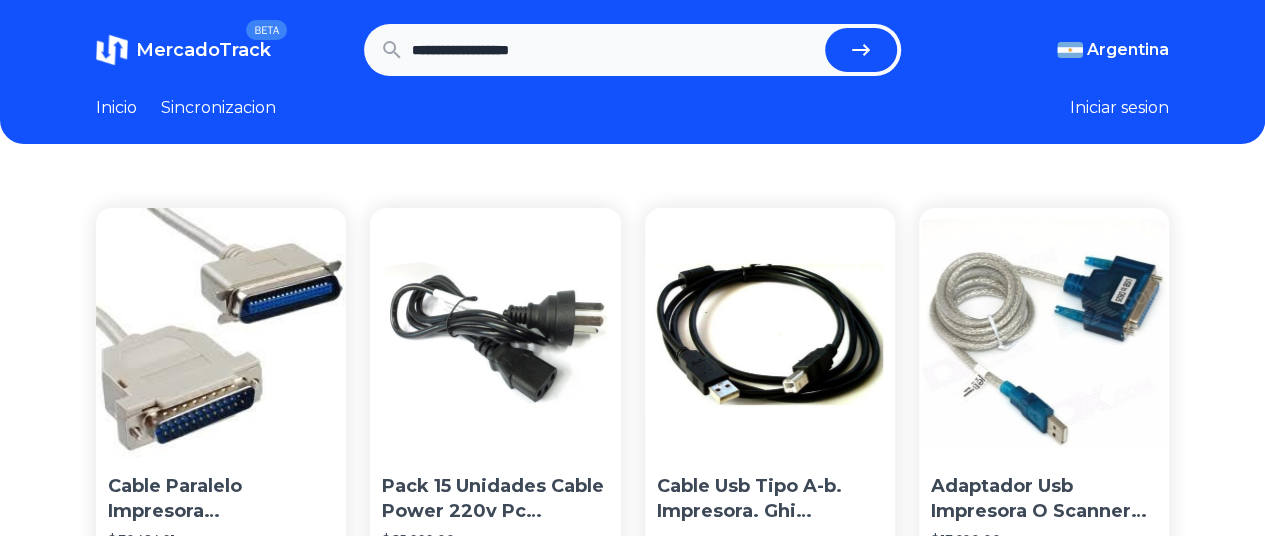 type on "**********" 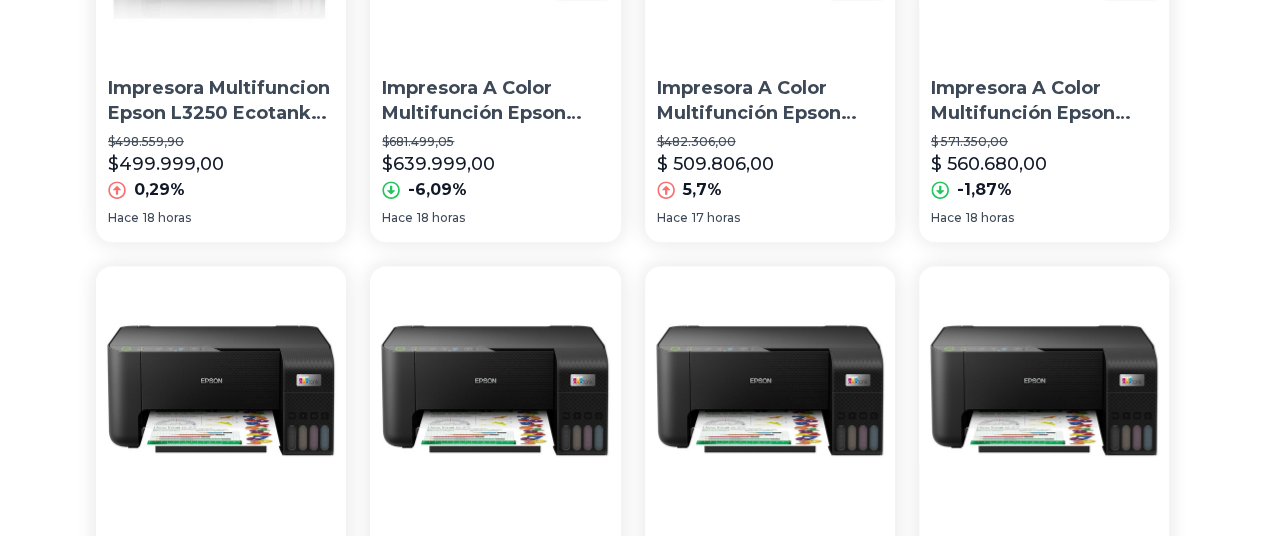 scroll, scrollTop: 375, scrollLeft: 0, axis: vertical 